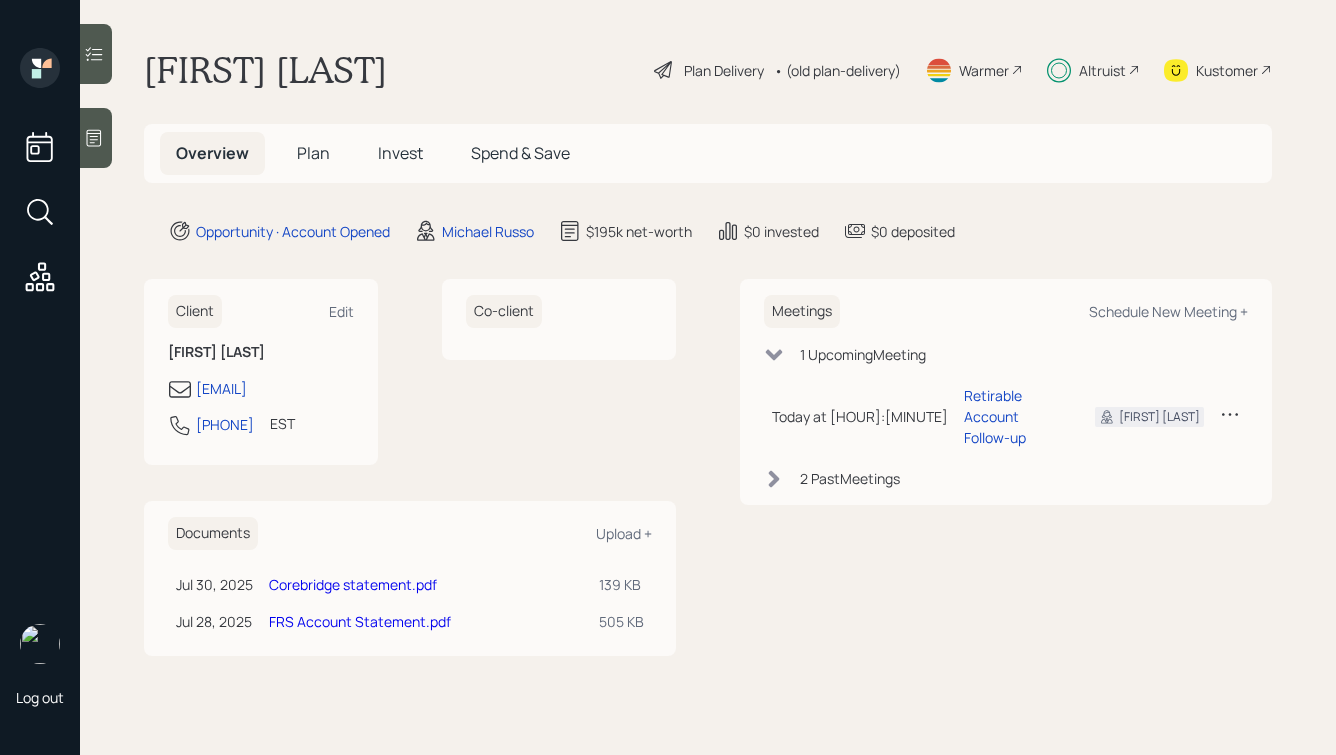 scroll, scrollTop: 0, scrollLeft: 0, axis: both 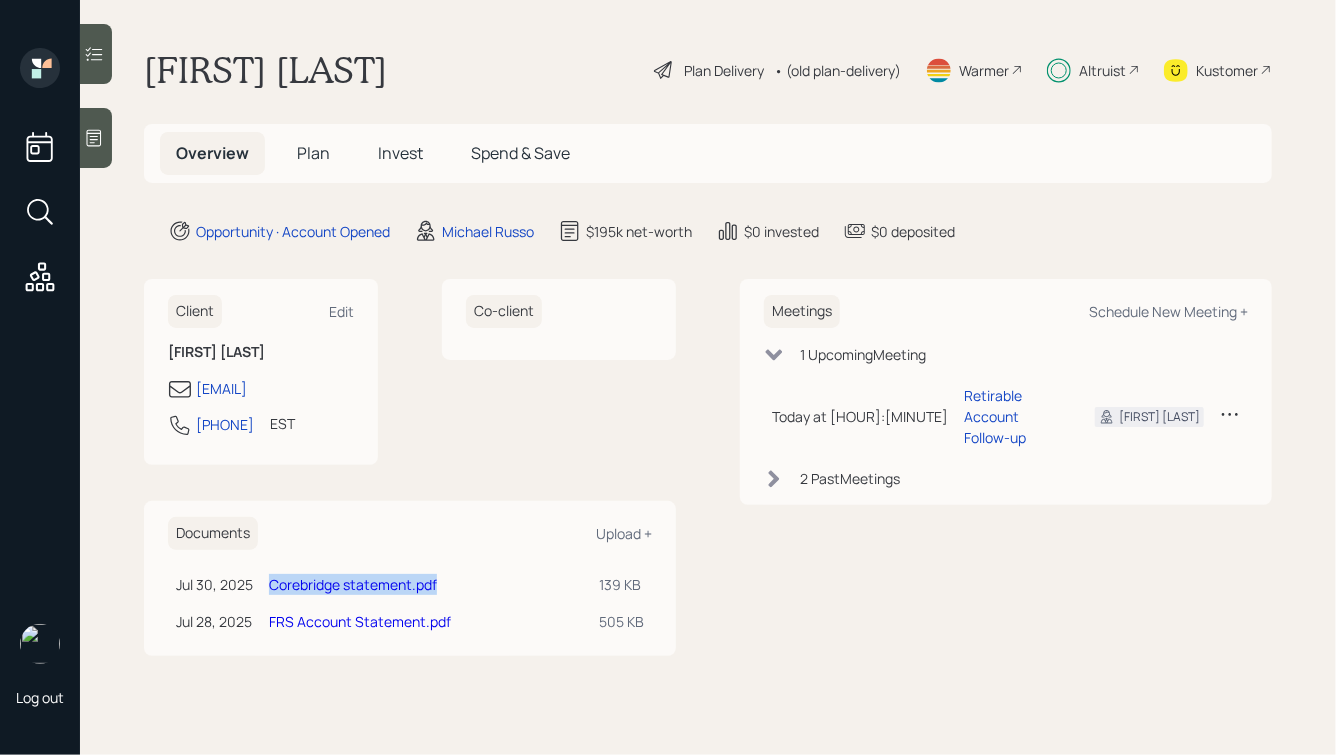 click on "Kustomer" at bounding box center [1227, 70] 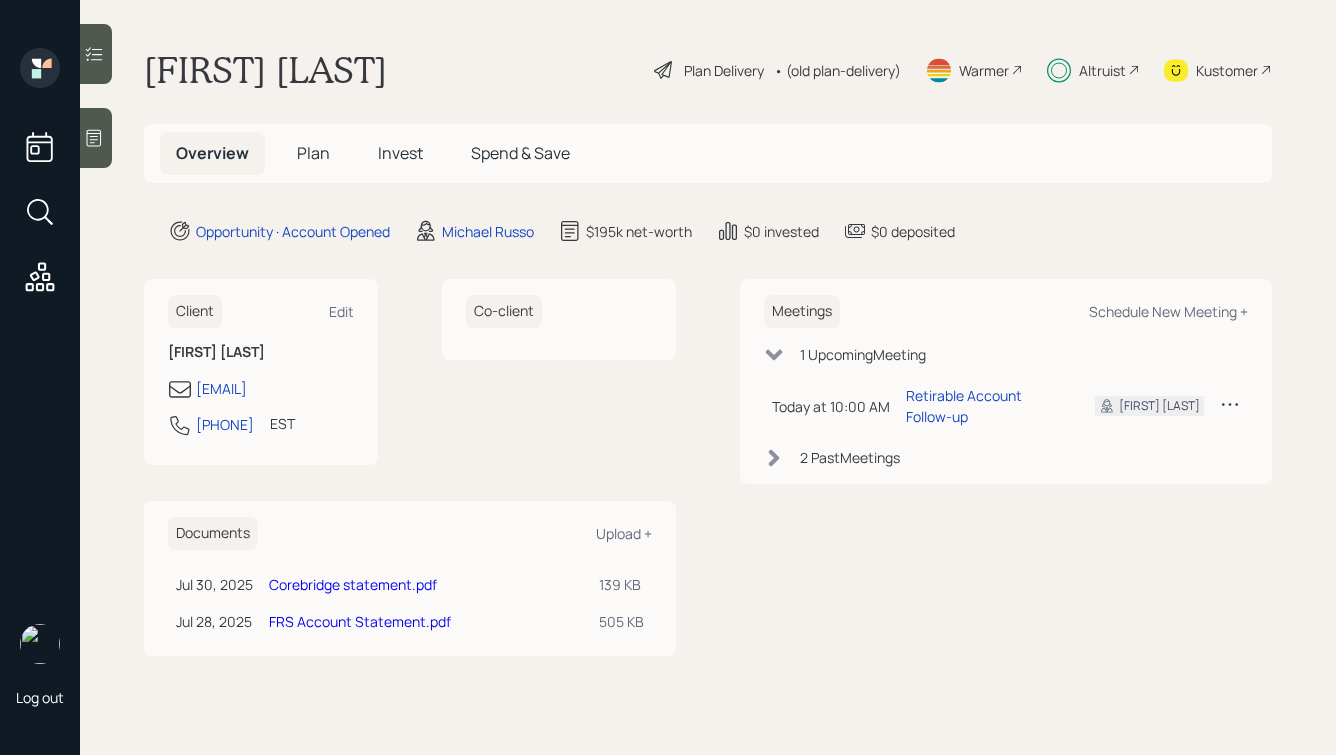 scroll, scrollTop: 0, scrollLeft: 0, axis: both 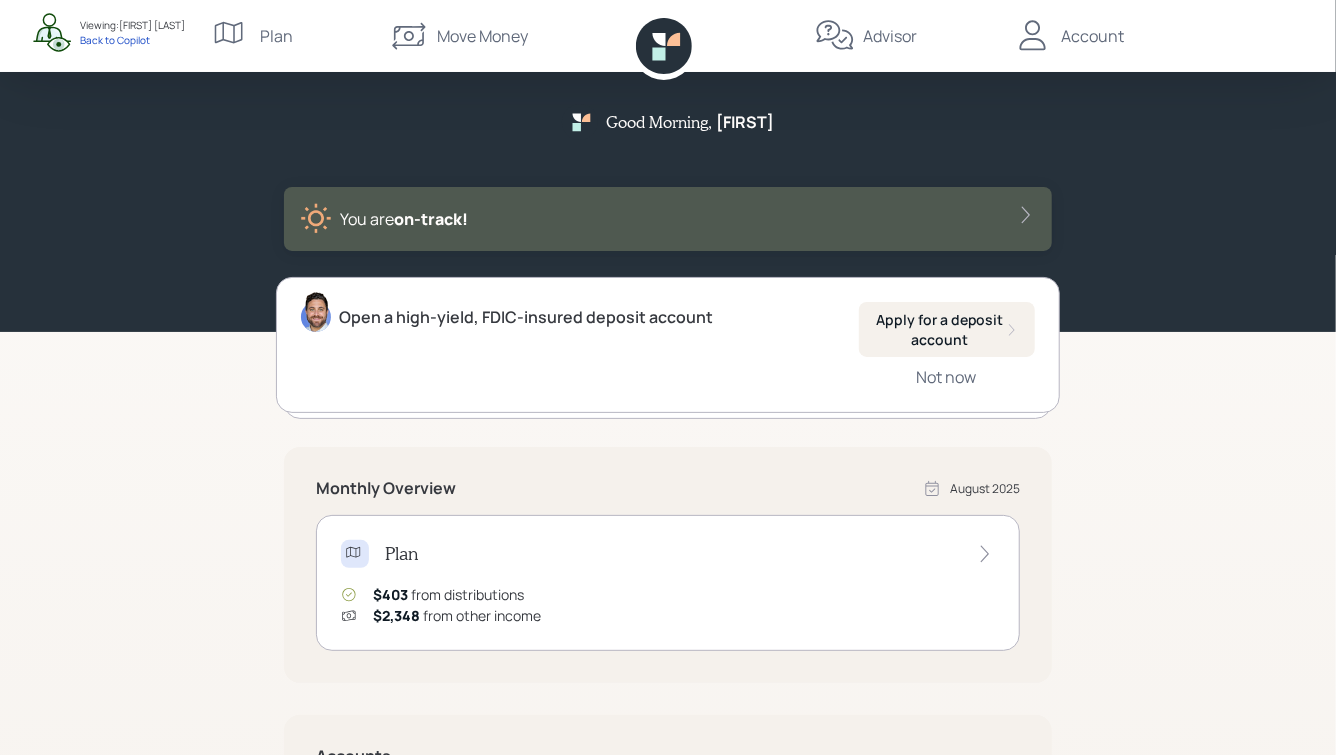 click on "Advisor" at bounding box center [890, 36] 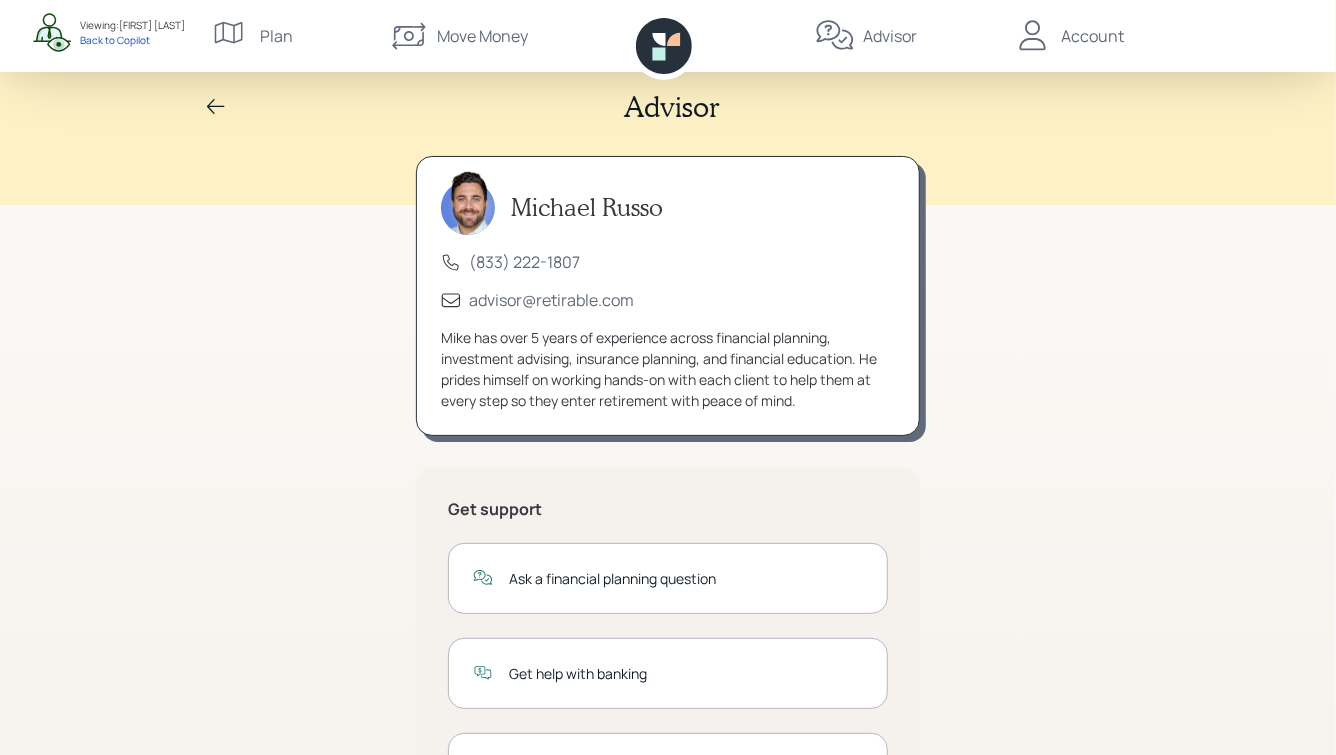 scroll, scrollTop: 0, scrollLeft: 0, axis: both 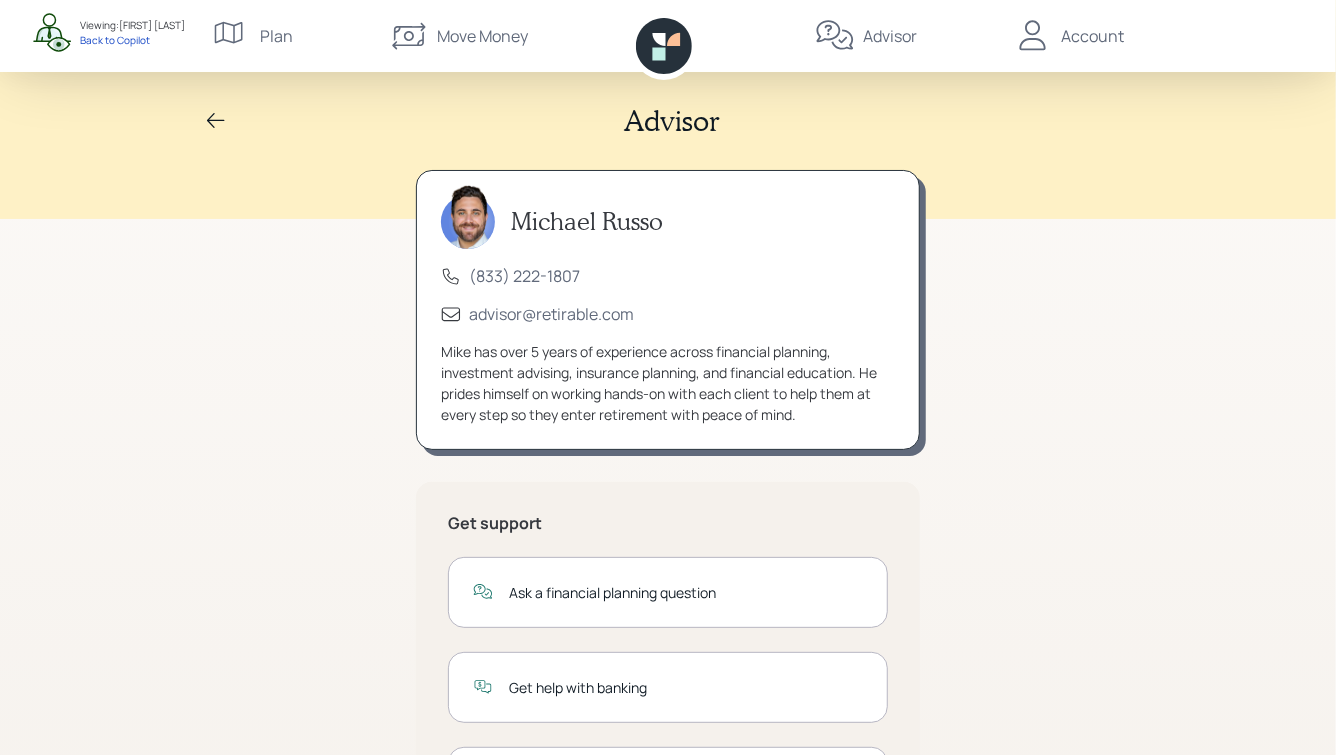 click on "Account" at bounding box center [1092, 36] 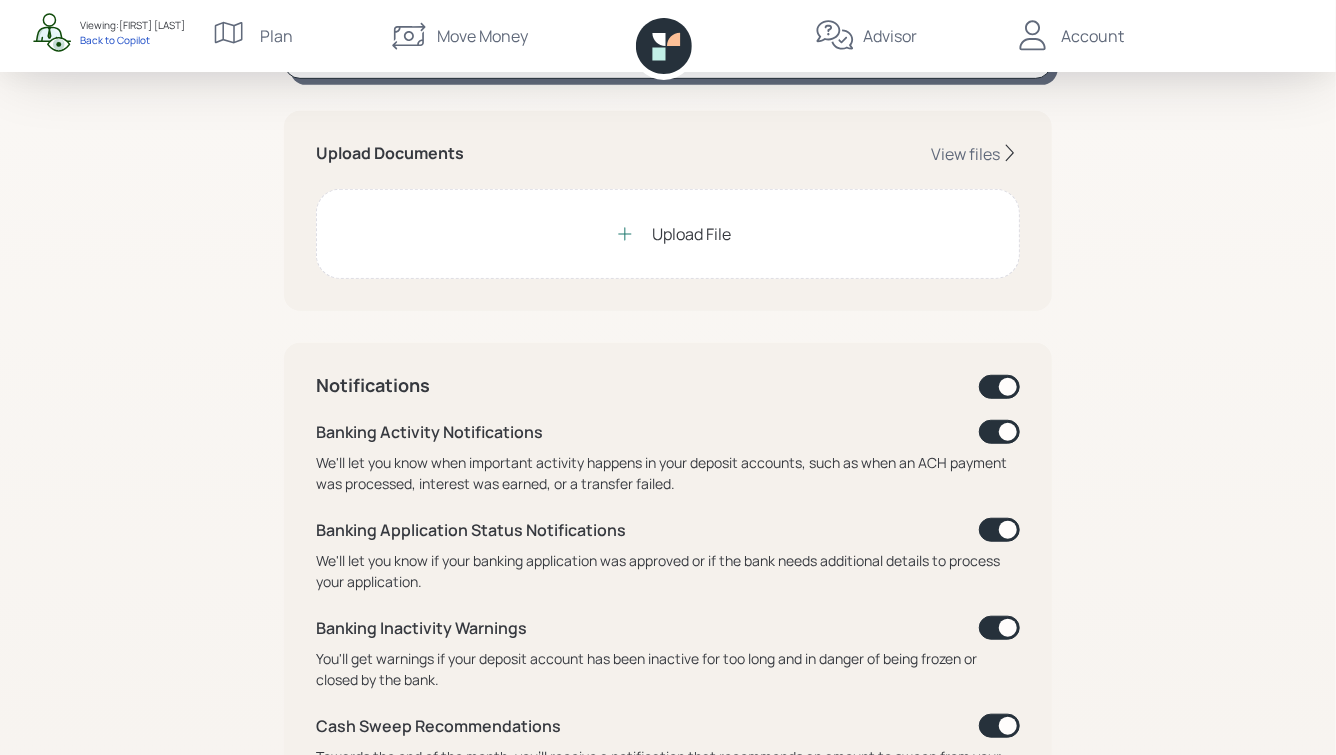 scroll, scrollTop: 0, scrollLeft: 0, axis: both 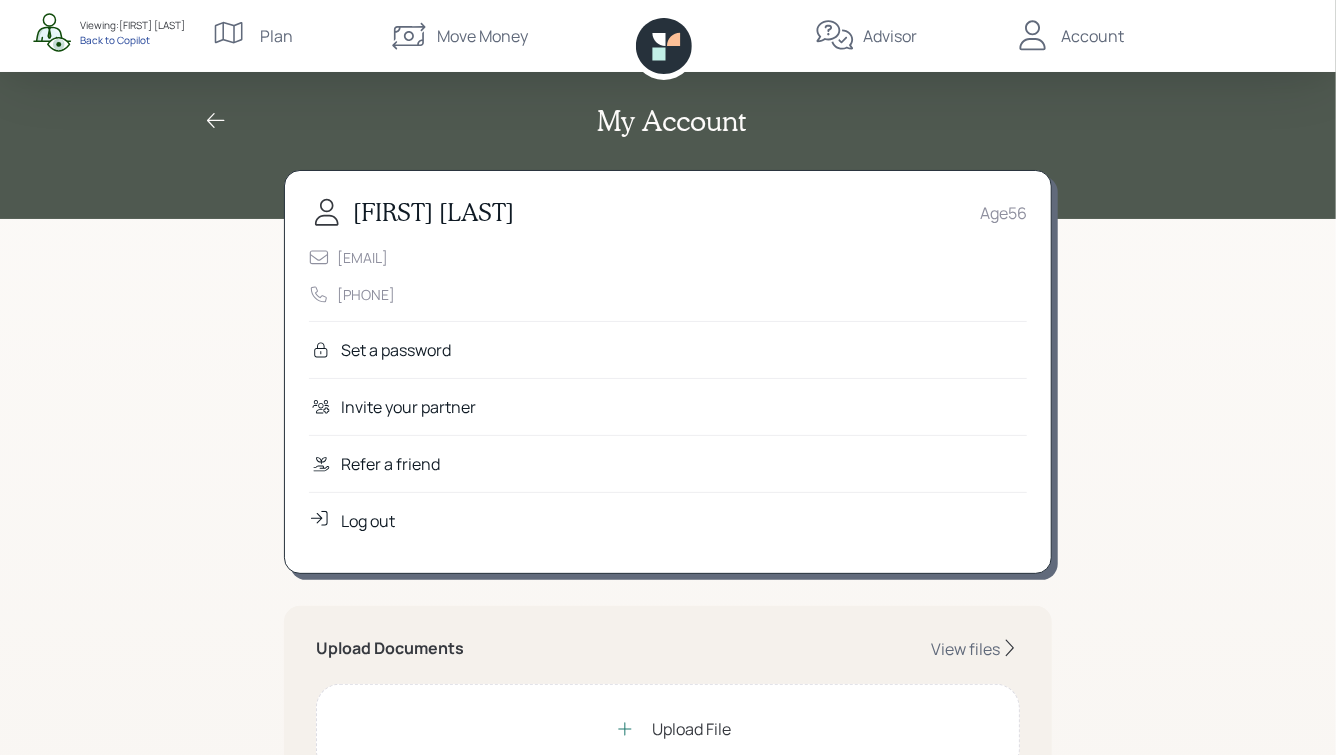 click on "Back to Copilot" at bounding box center [132, 40] 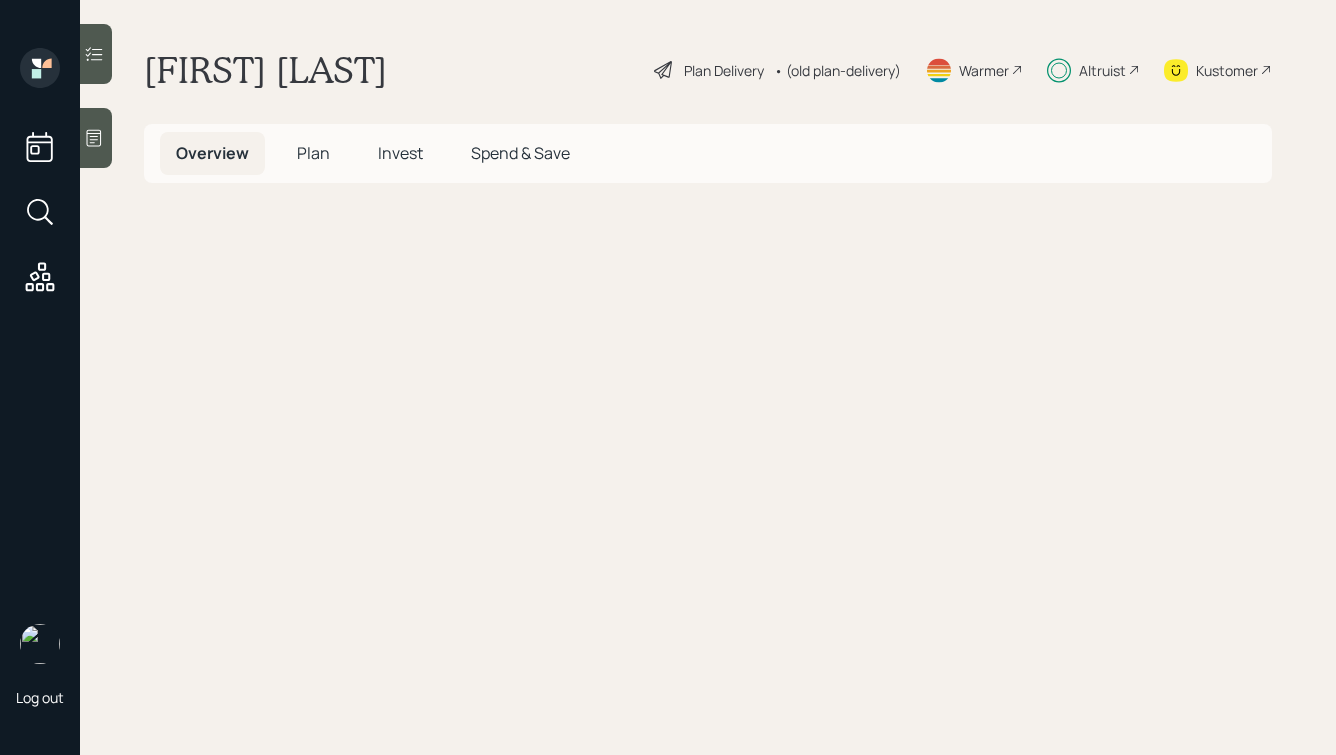 scroll, scrollTop: 0, scrollLeft: 0, axis: both 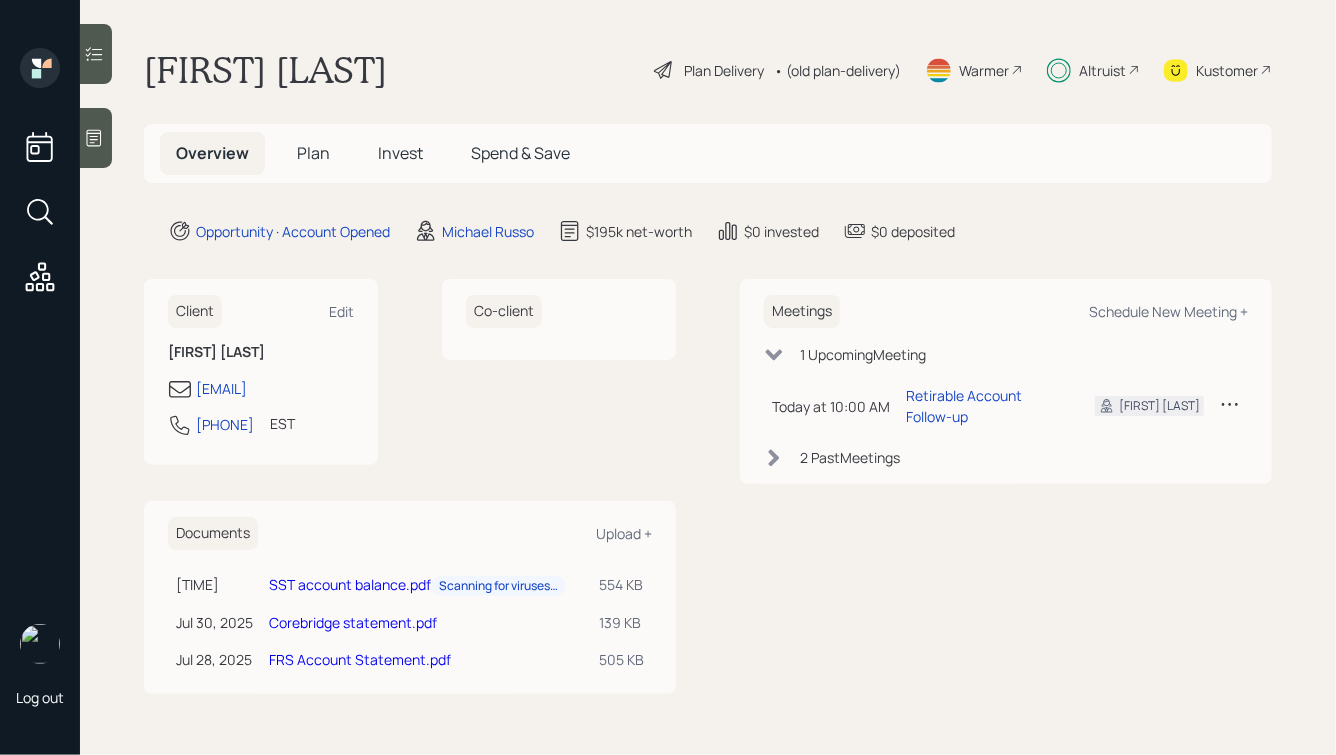 click on "Co-client" at bounding box center (559, 372) 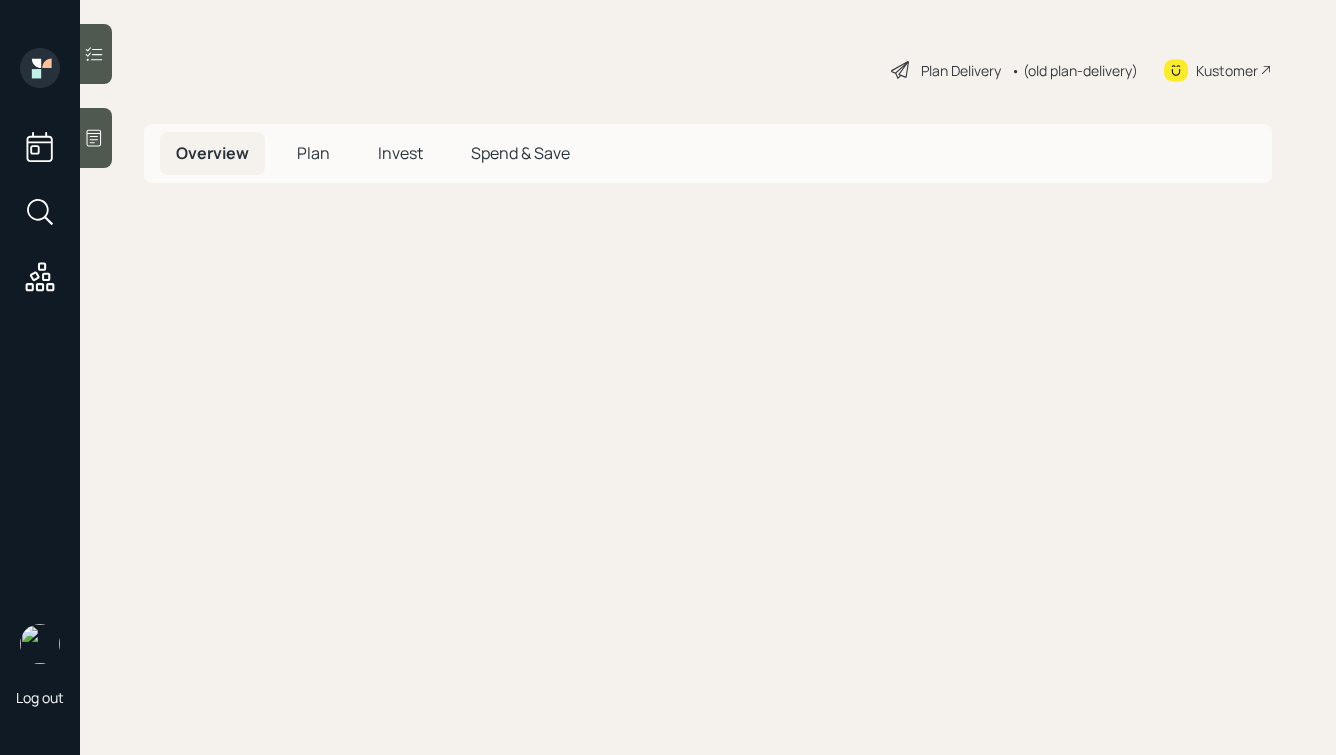 scroll, scrollTop: 0, scrollLeft: 0, axis: both 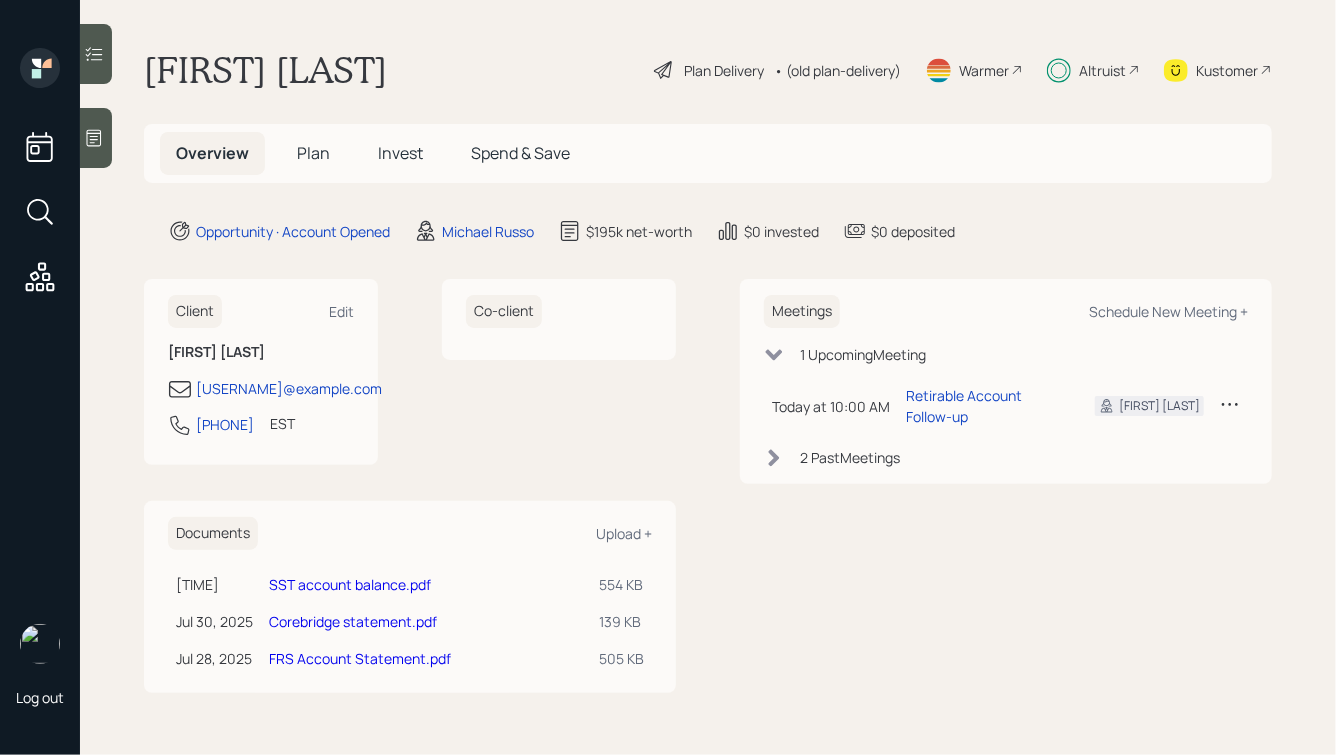 click on "SST account balance.pdf" at bounding box center (350, 584) 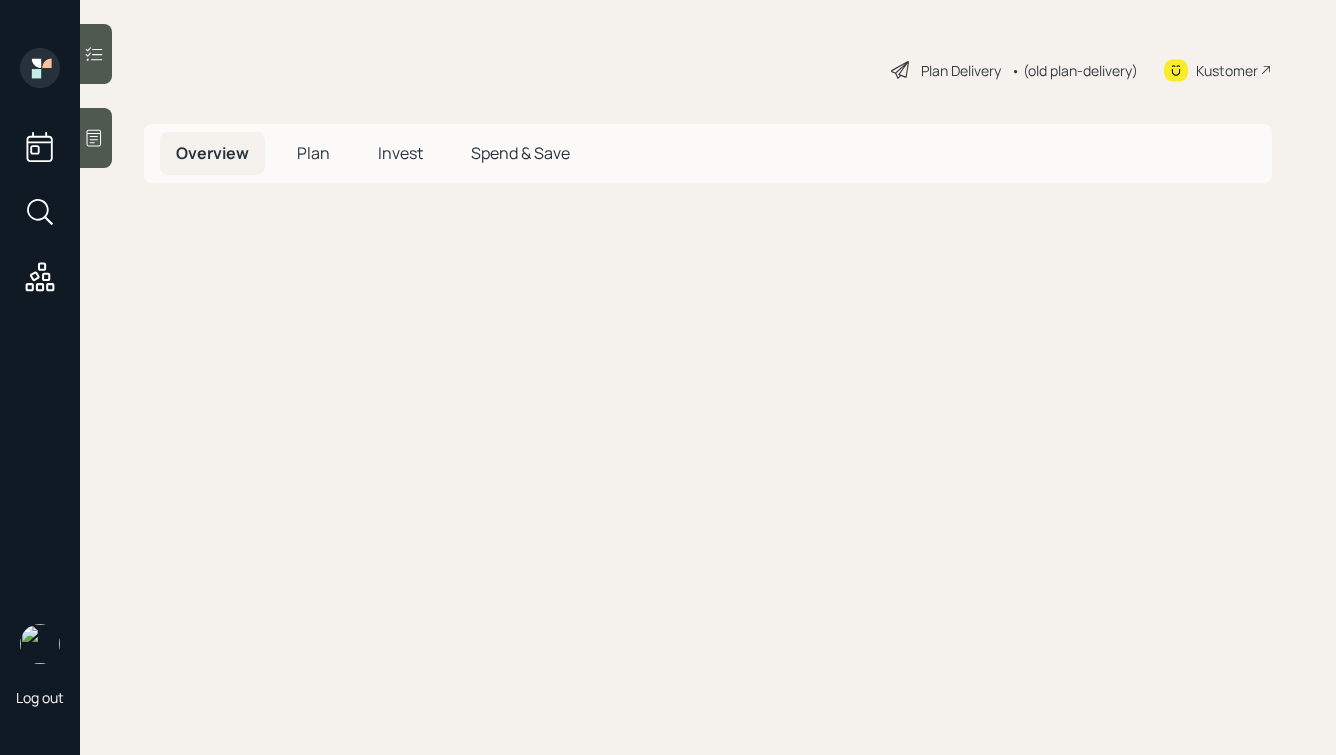 scroll, scrollTop: 0, scrollLeft: 0, axis: both 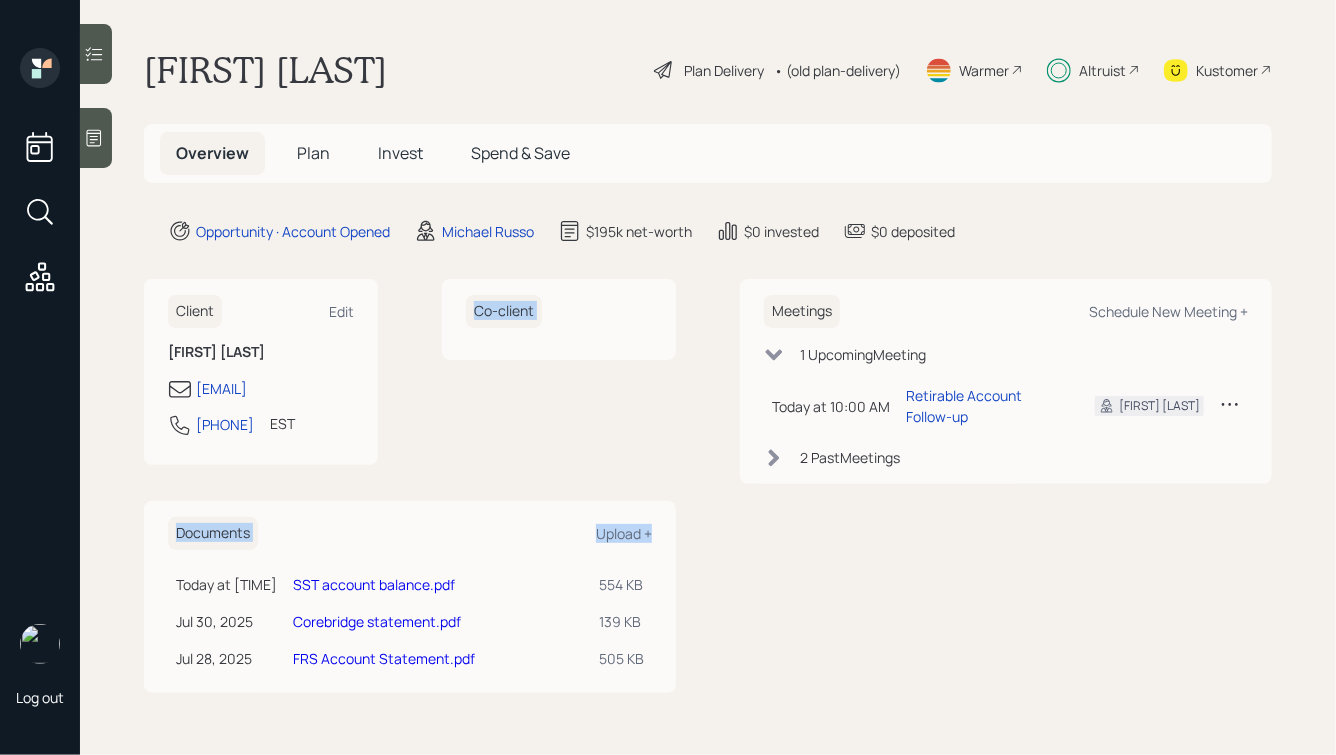 drag, startPoint x: 699, startPoint y: 658, endPoint x: 427, endPoint y: 145, distance: 580.6488 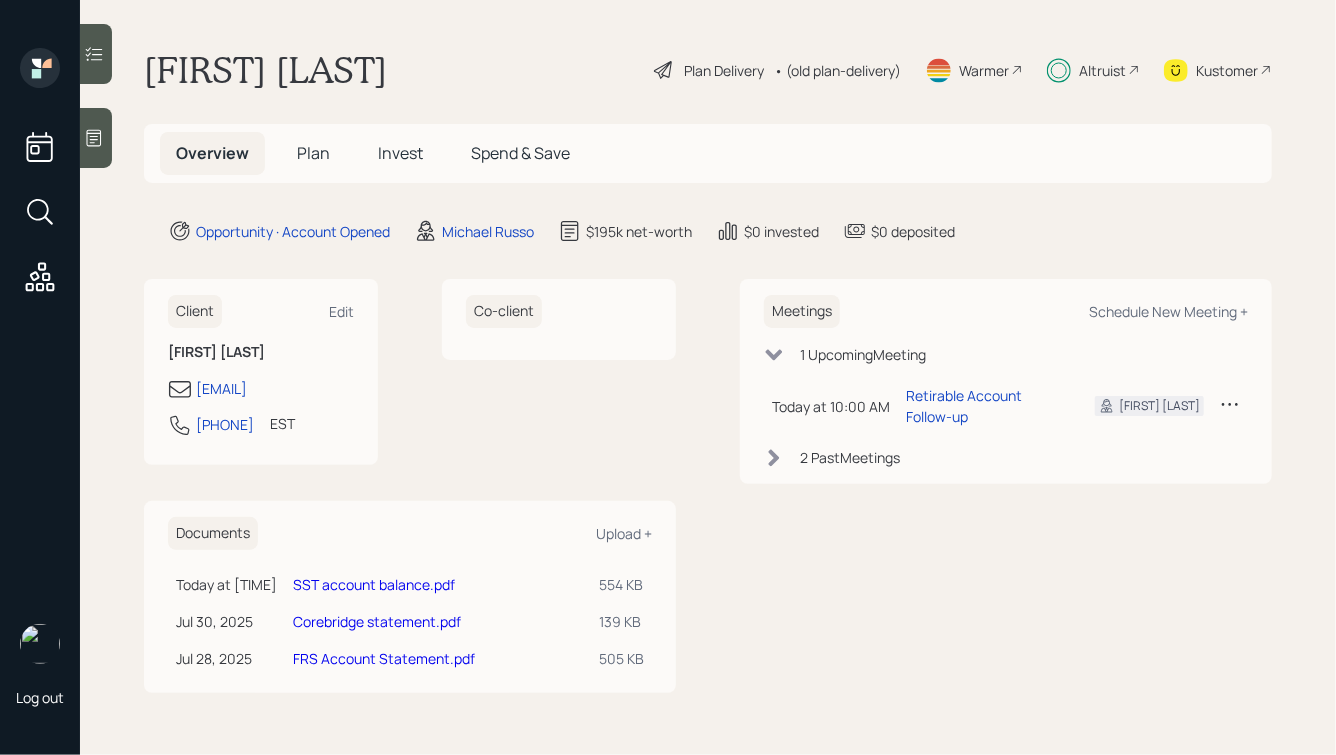 click on "[FIRST] [LAST] Plan Delivery • (old plan-delivery) Warmer Altruist Kustomer Overview Plan Invest Spend & Save Opportunity ·
Account Opened [FIRST] [LAST] $195k net-worth $0 invested $0 deposited Client Edit [FIRST] [LAST] [EMAIL] [PHONE] [TIMEZONE] Currently [TIME] Co-client Documents Upload + Today at [TIME] [DATE] [TIME] [TIMEZONE] SST account balance.pdf 554 KB [DATE] [DATE] [TIME] [TIMEZONE] Corebridge statement.pdf 139 KB [DATE] [DATE] [TIME] [TIMEZONE] FRS Account Statement.pdf 505 KB Meetings Schedule New Meeting + 1   Upcoming  Meeting Today at [TIME] [DATE] [TIME] [TIMEZONE] Retirable Account Follow-up [FIRST] [LAST] 2   Past  Meeting s" at bounding box center [708, 377] 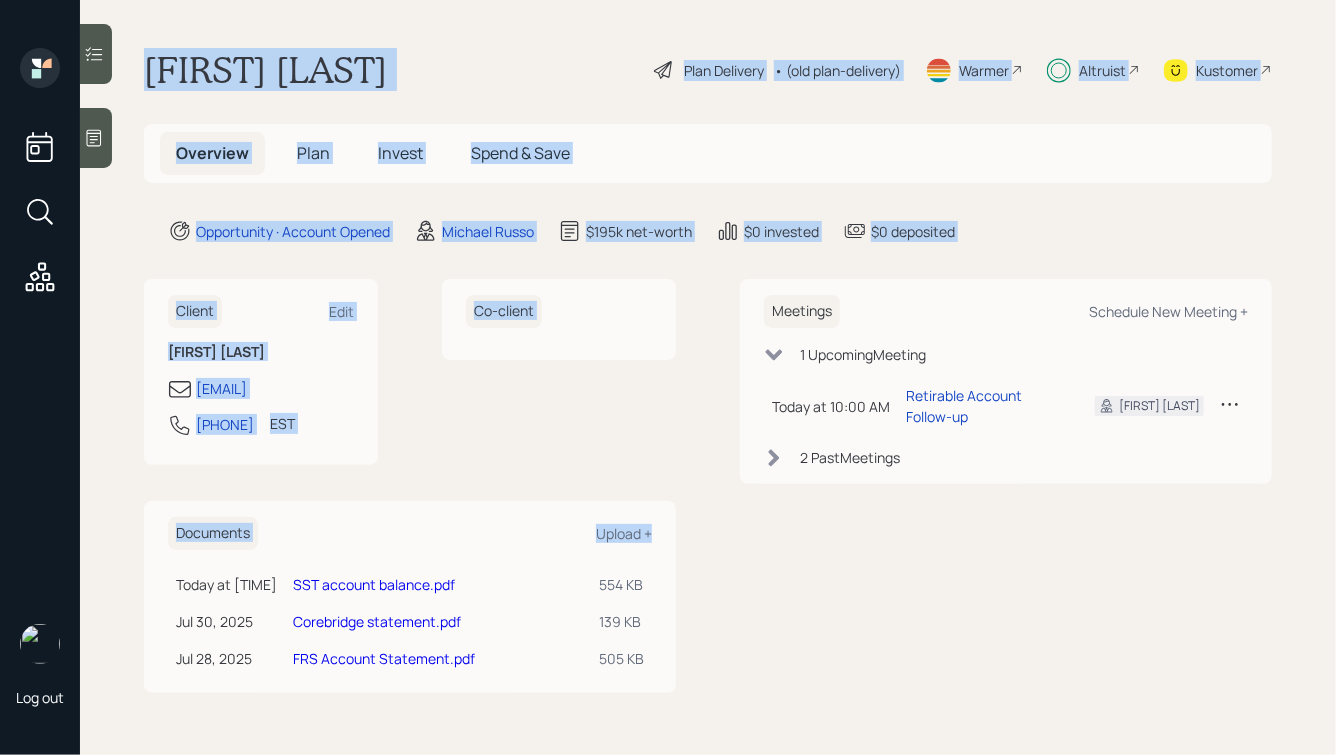drag, startPoint x: 144, startPoint y: 67, endPoint x: 697, endPoint y: 597, distance: 765.9693 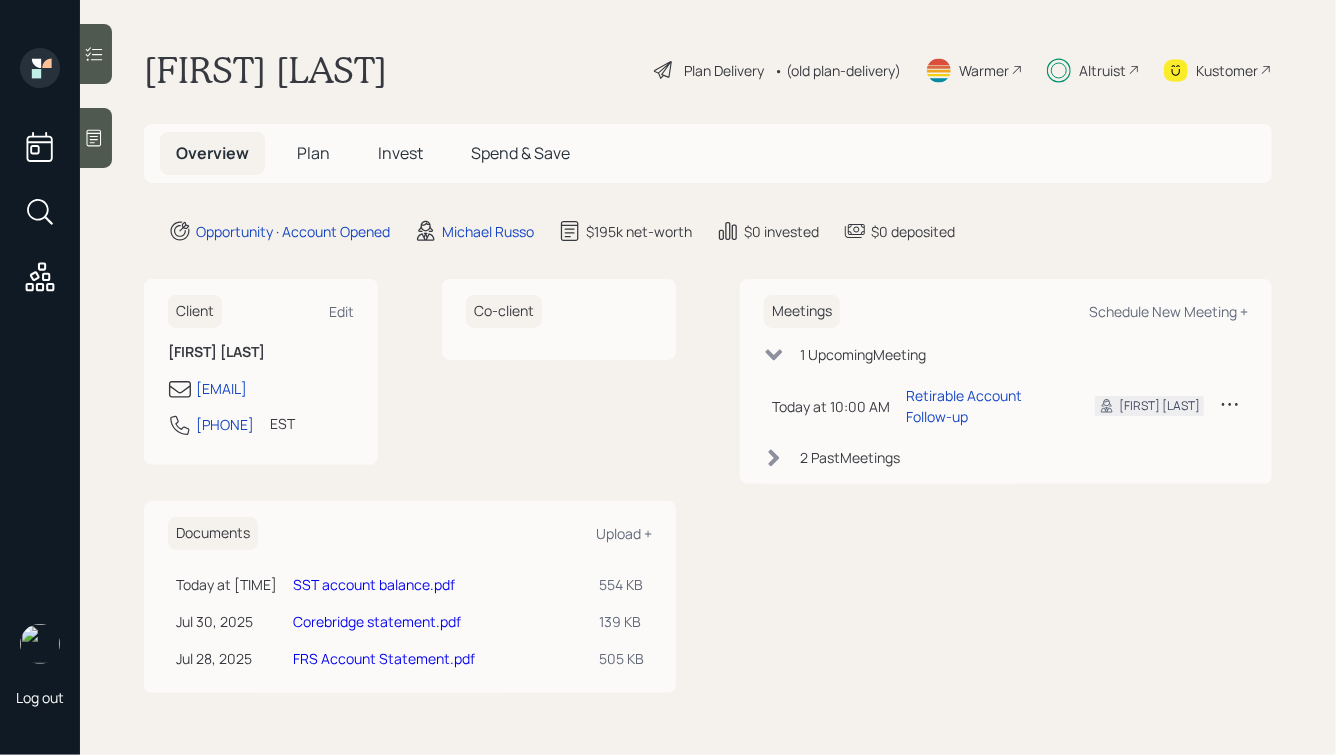 click on "Meetings Schedule New Meeting + 1   Upcoming  Meeting Today at [TIME] [DATE] [TIME] [TIMEZONE] Retirable Account Follow-up [FIRST] [LAST] 2   Past  Meeting s" at bounding box center [1006, 485] 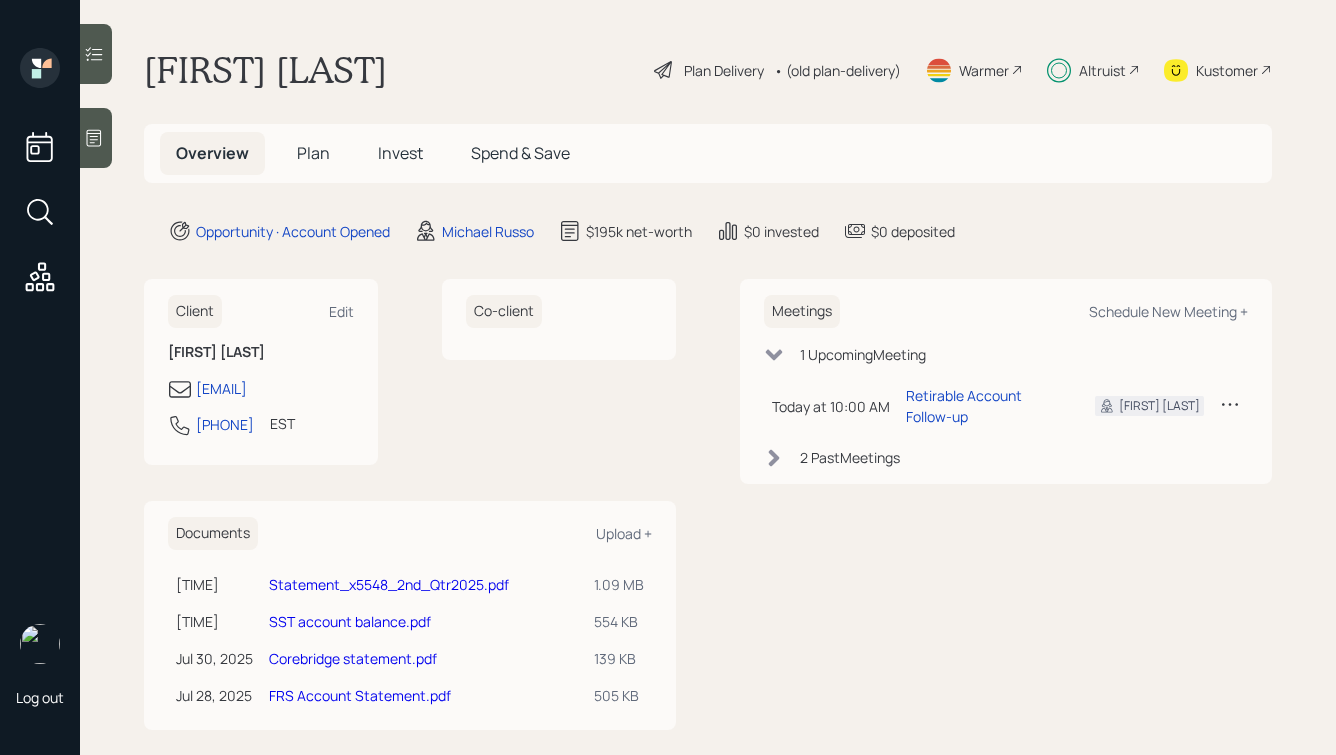 scroll, scrollTop: 0, scrollLeft: 0, axis: both 